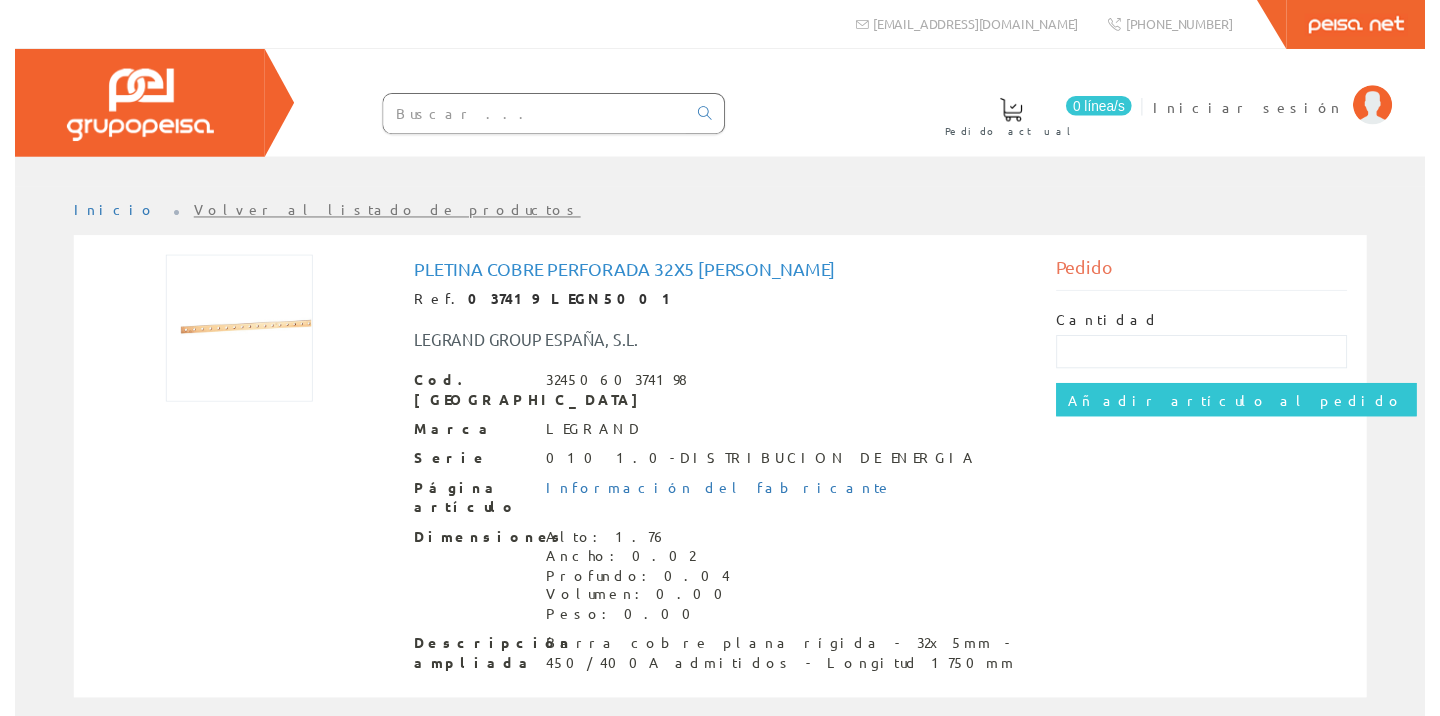 scroll, scrollTop: 0, scrollLeft: 0, axis: both 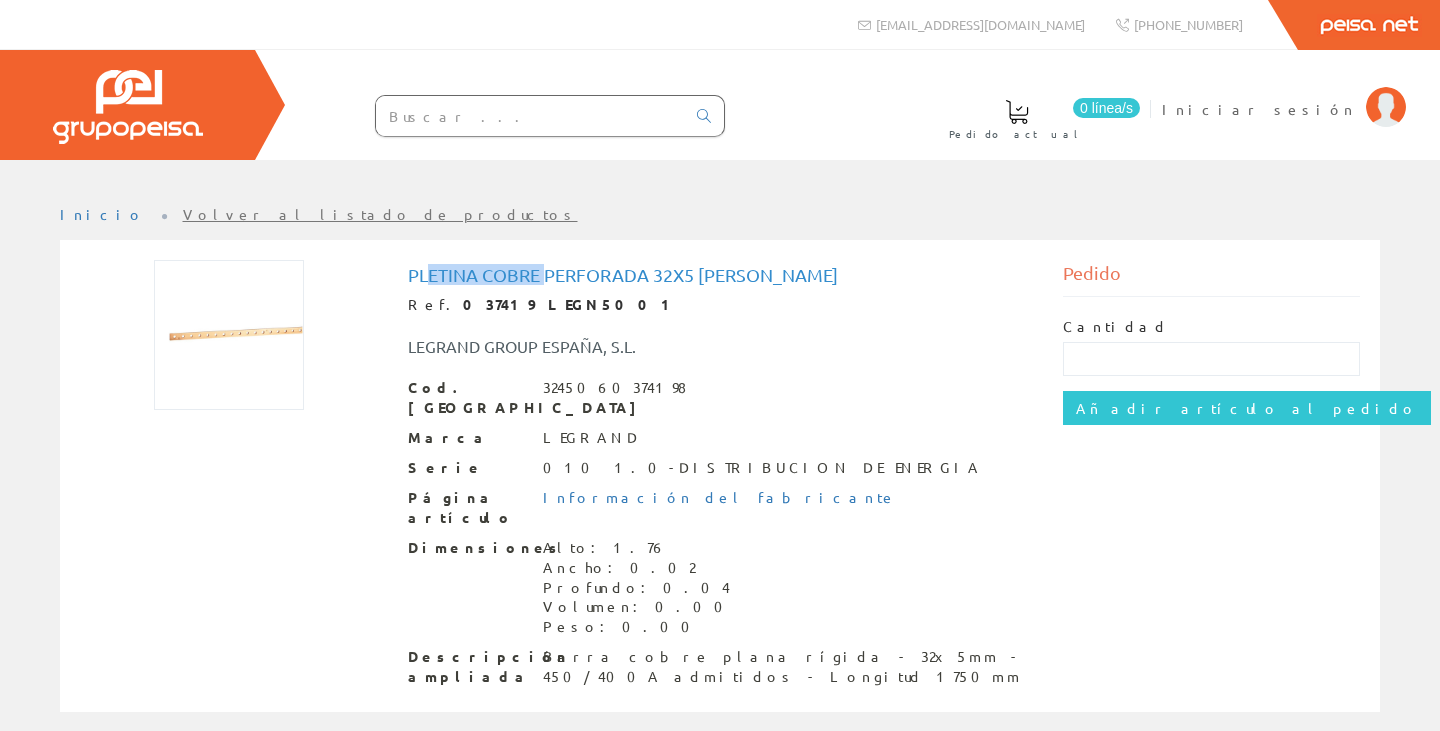 drag, startPoint x: 546, startPoint y: 270, endPoint x: 424, endPoint y: 272, distance: 122.016396 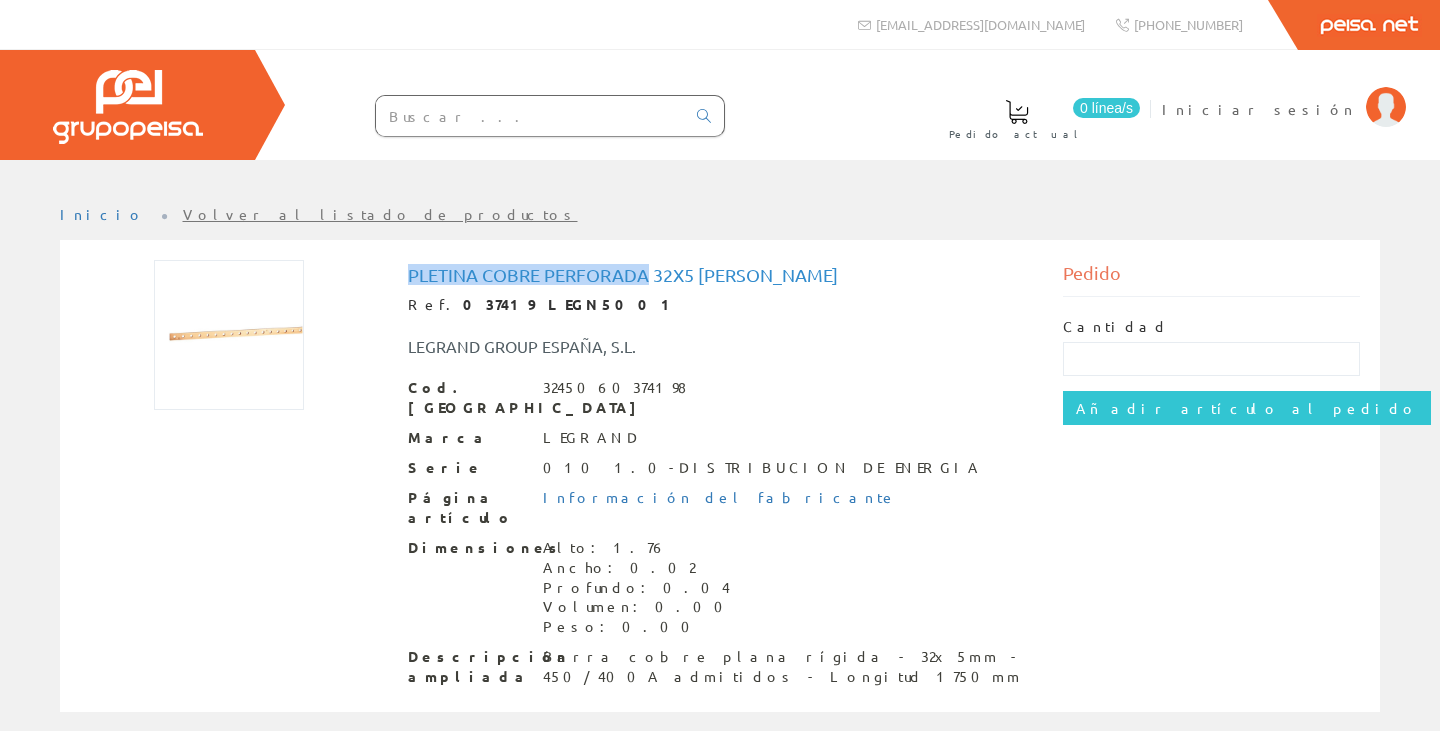 drag, startPoint x: 646, startPoint y: 275, endPoint x: 404, endPoint y: 281, distance: 242.07437 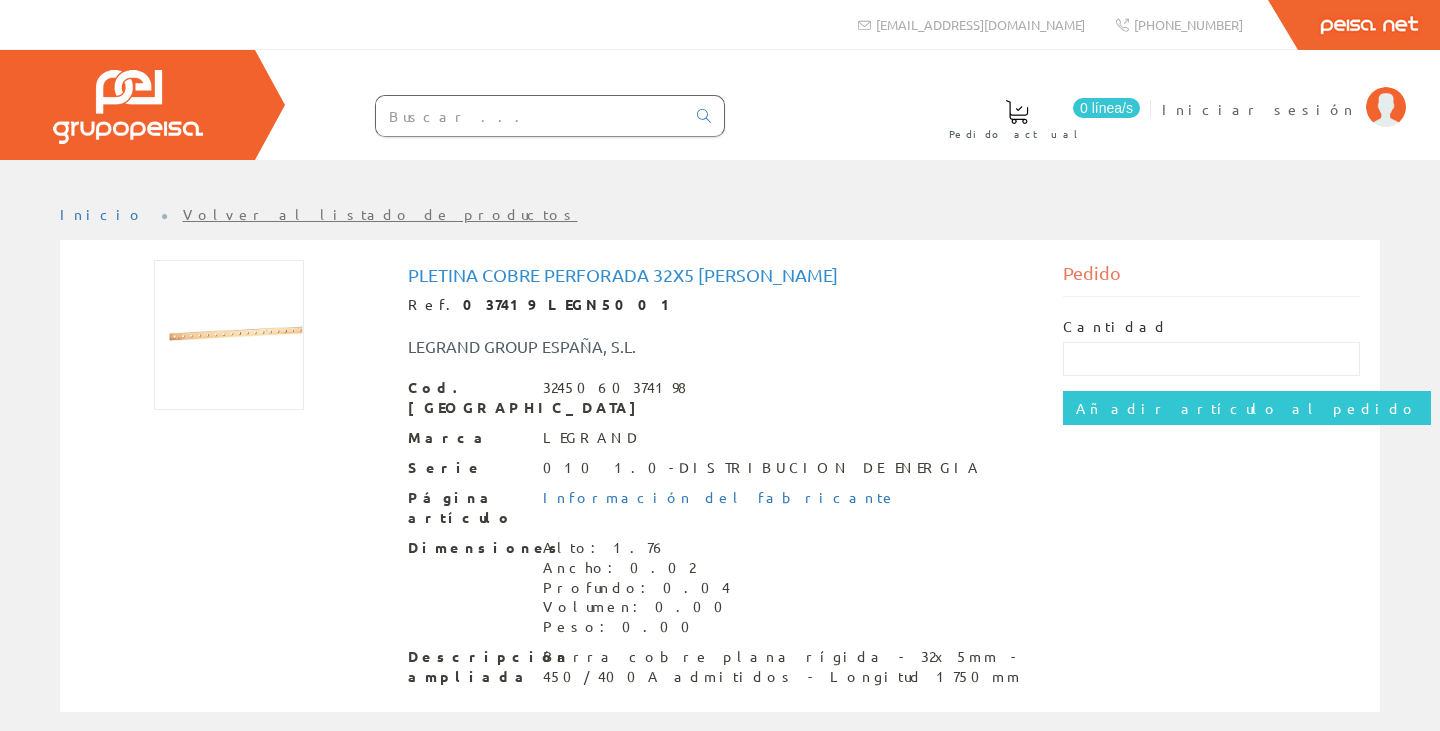 click at bounding box center [530, 116] 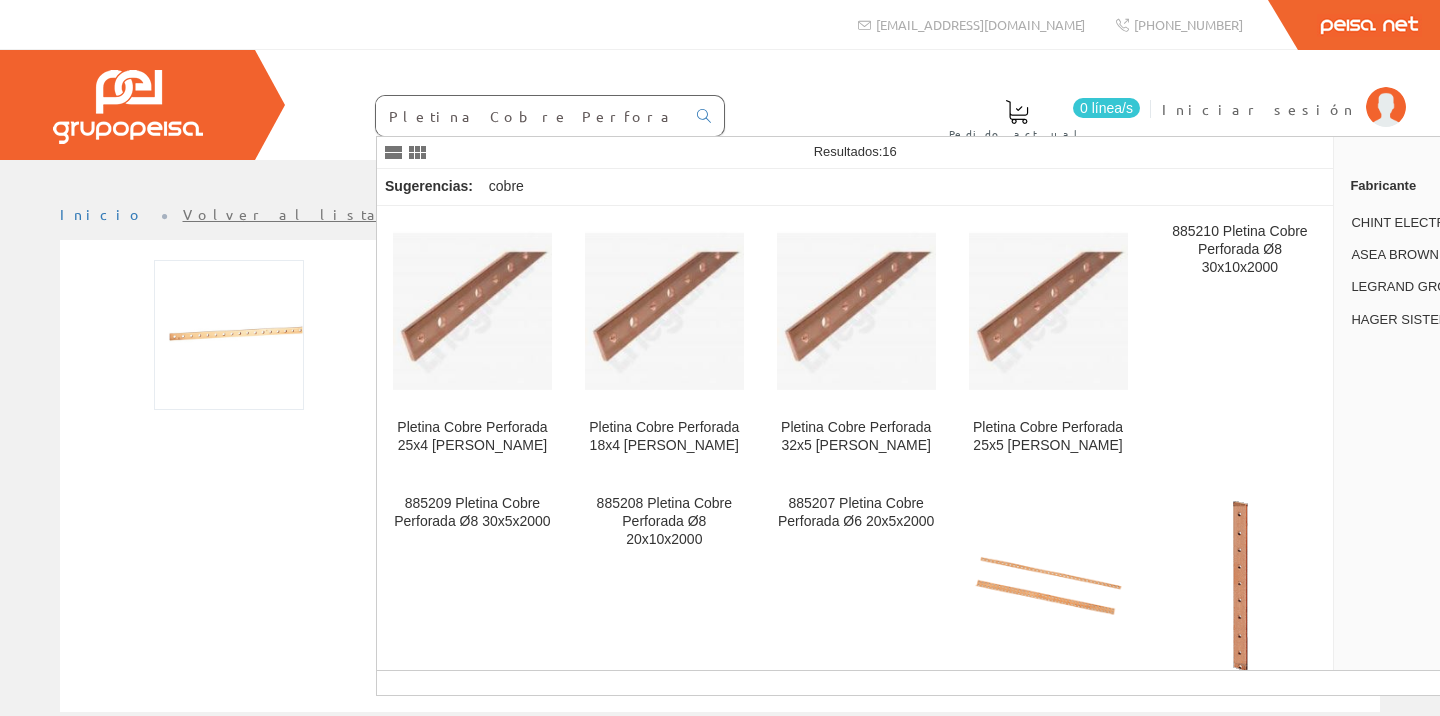 type on "Pletina Cobre Perforada" 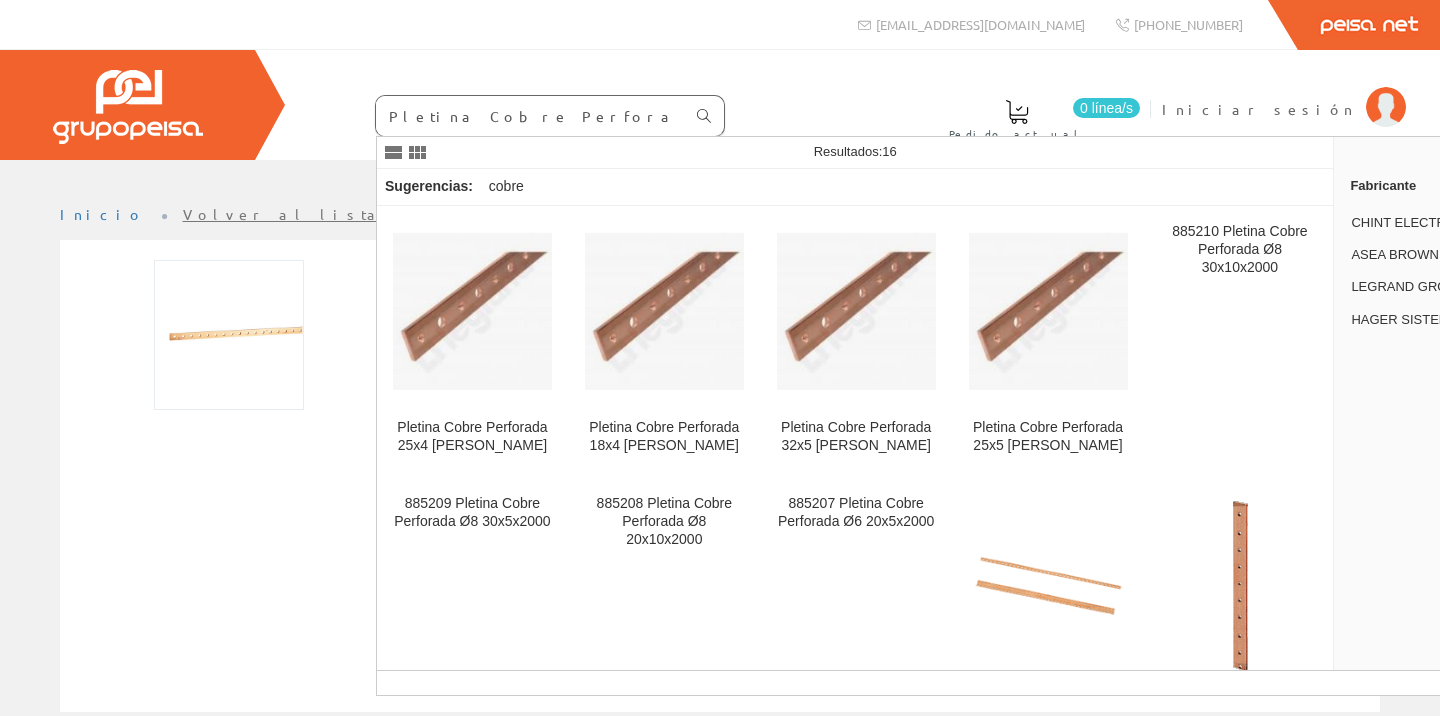 click at bounding box center [704, 116] 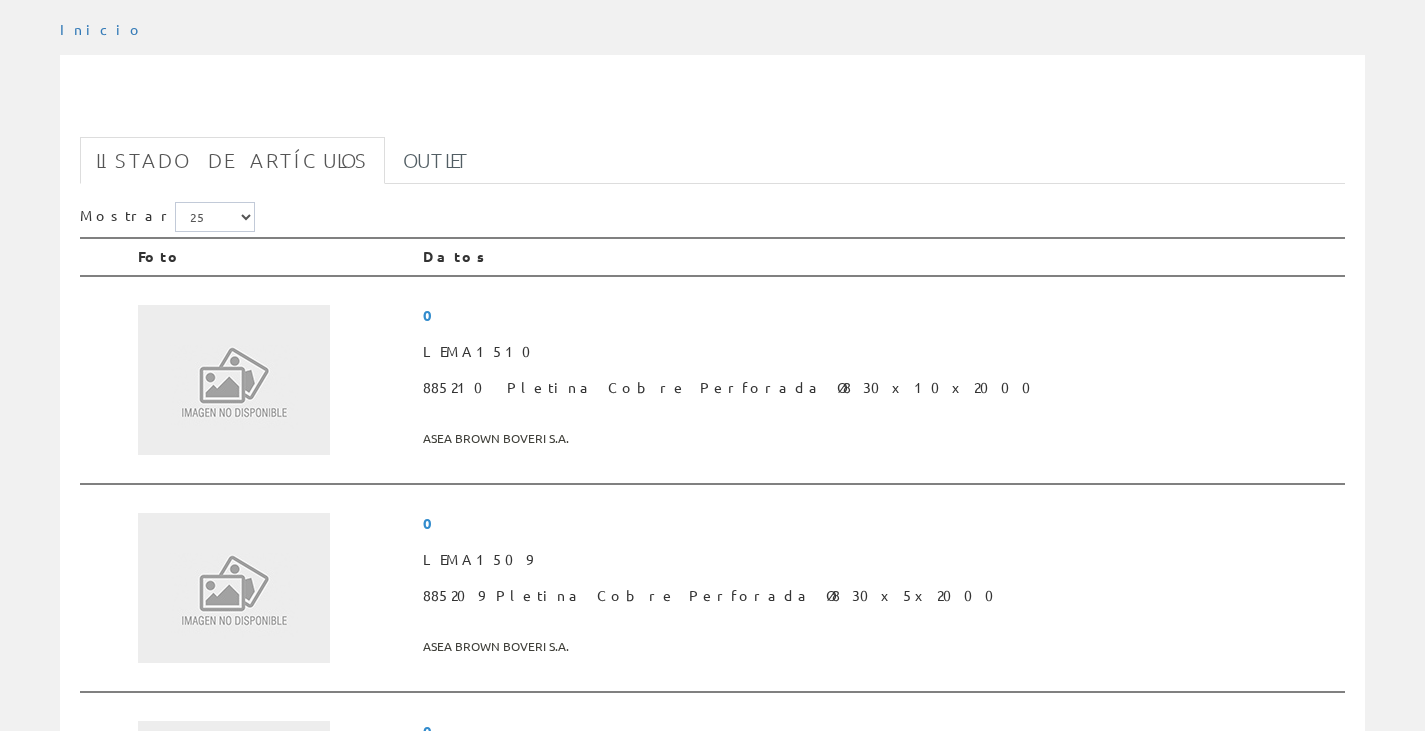 scroll, scrollTop: 200, scrollLeft: 0, axis: vertical 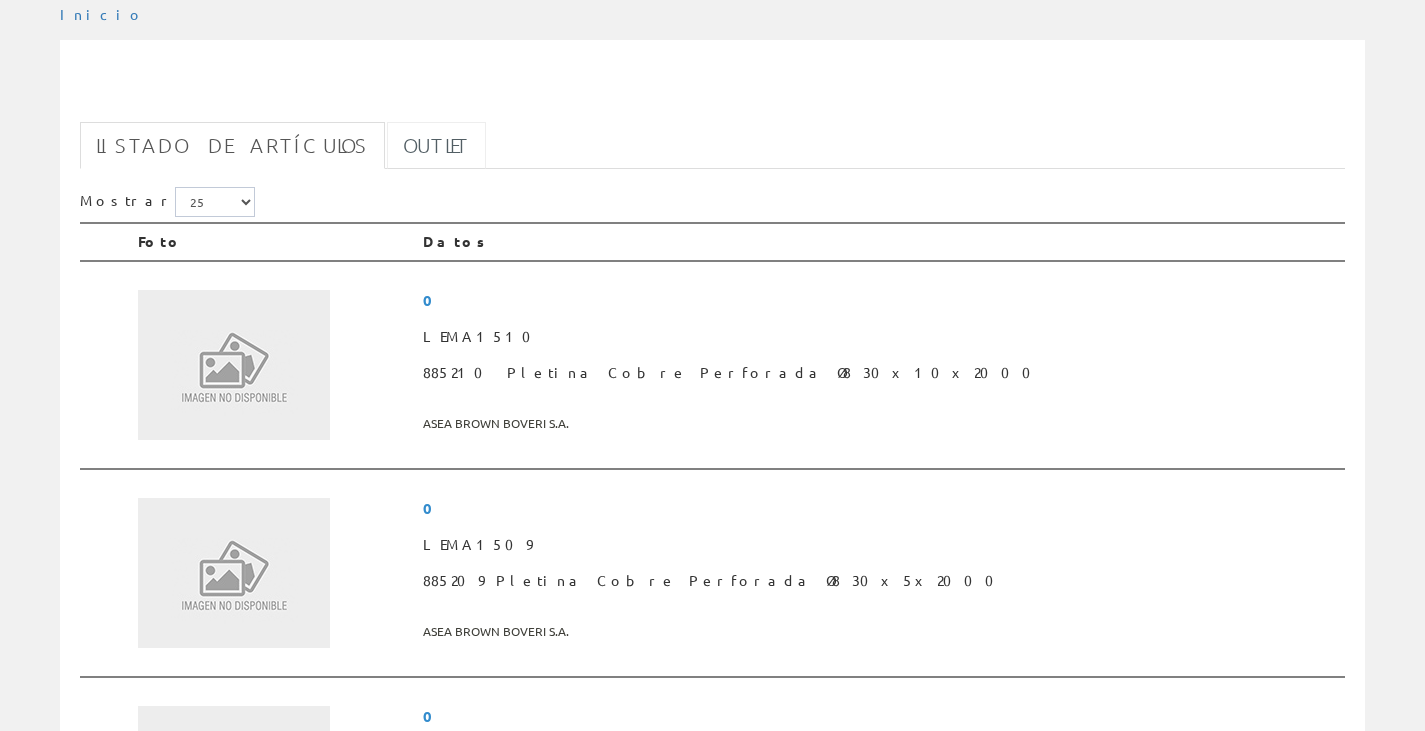 click on "Outlet" at bounding box center (436, 145) 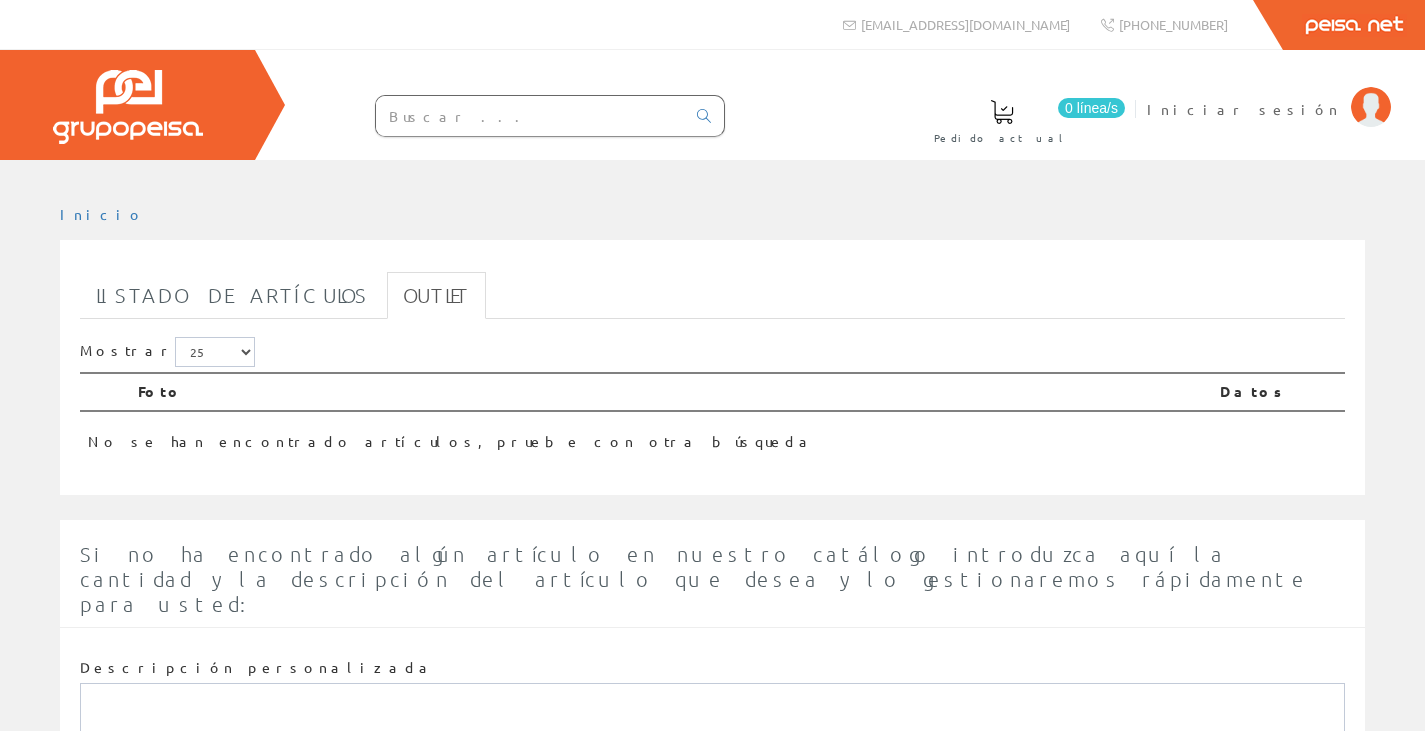 scroll, scrollTop: 0, scrollLeft: 0, axis: both 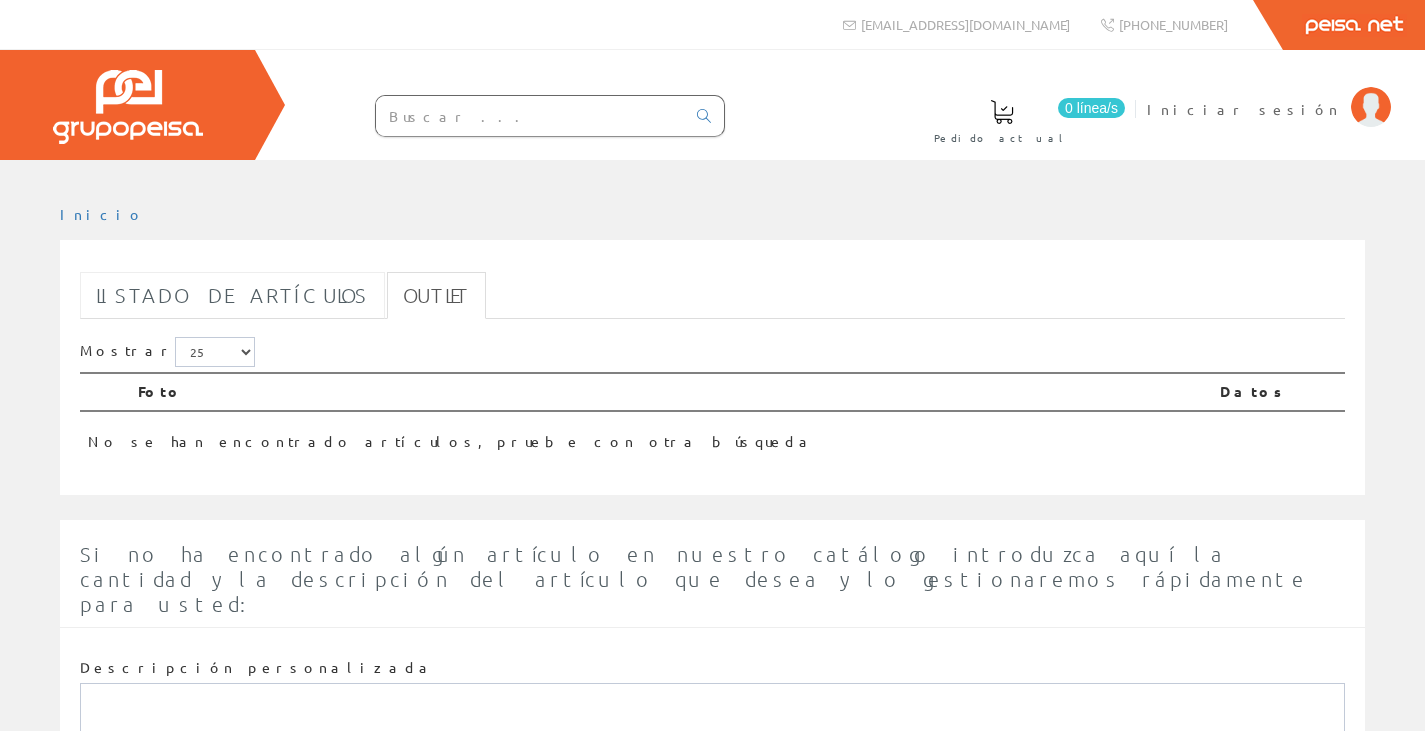 click on "Listado de artículos" at bounding box center [232, 295] 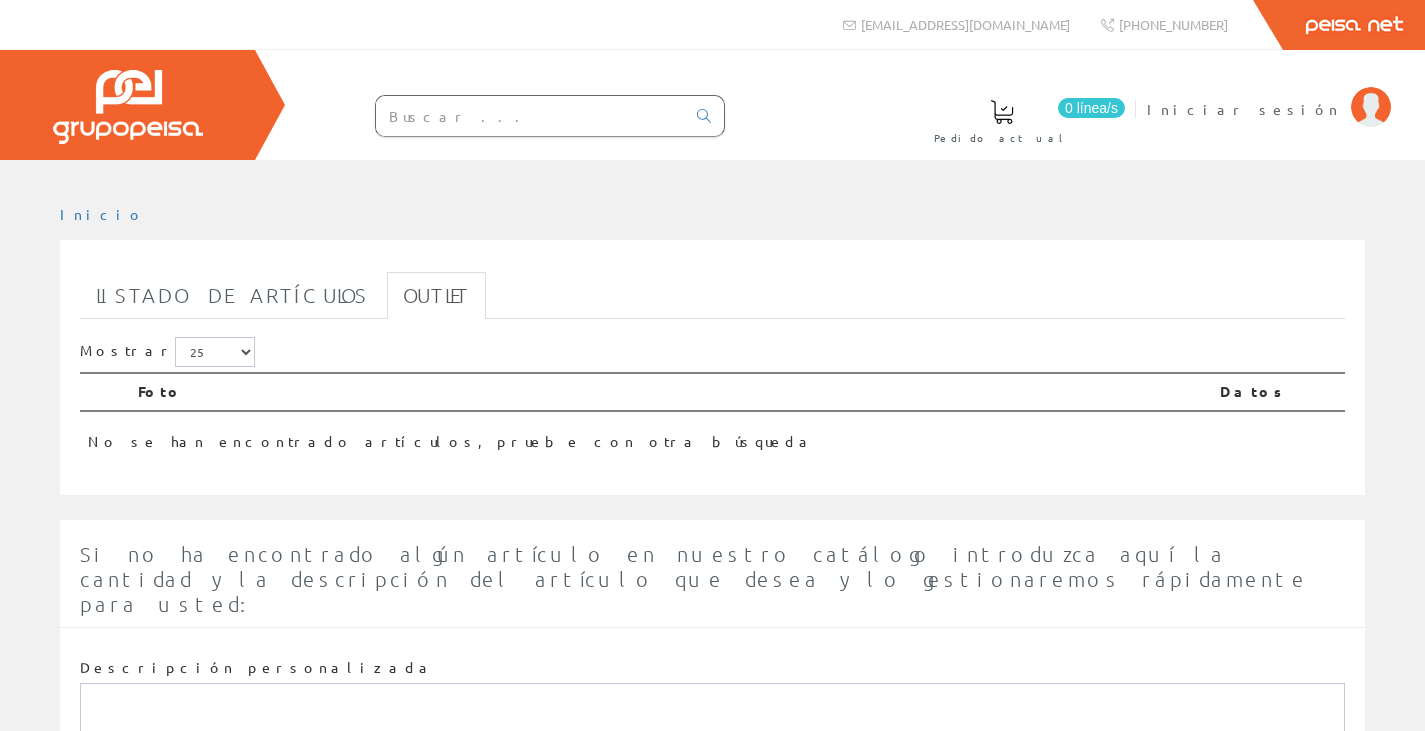 click at bounding box center (530, 116) 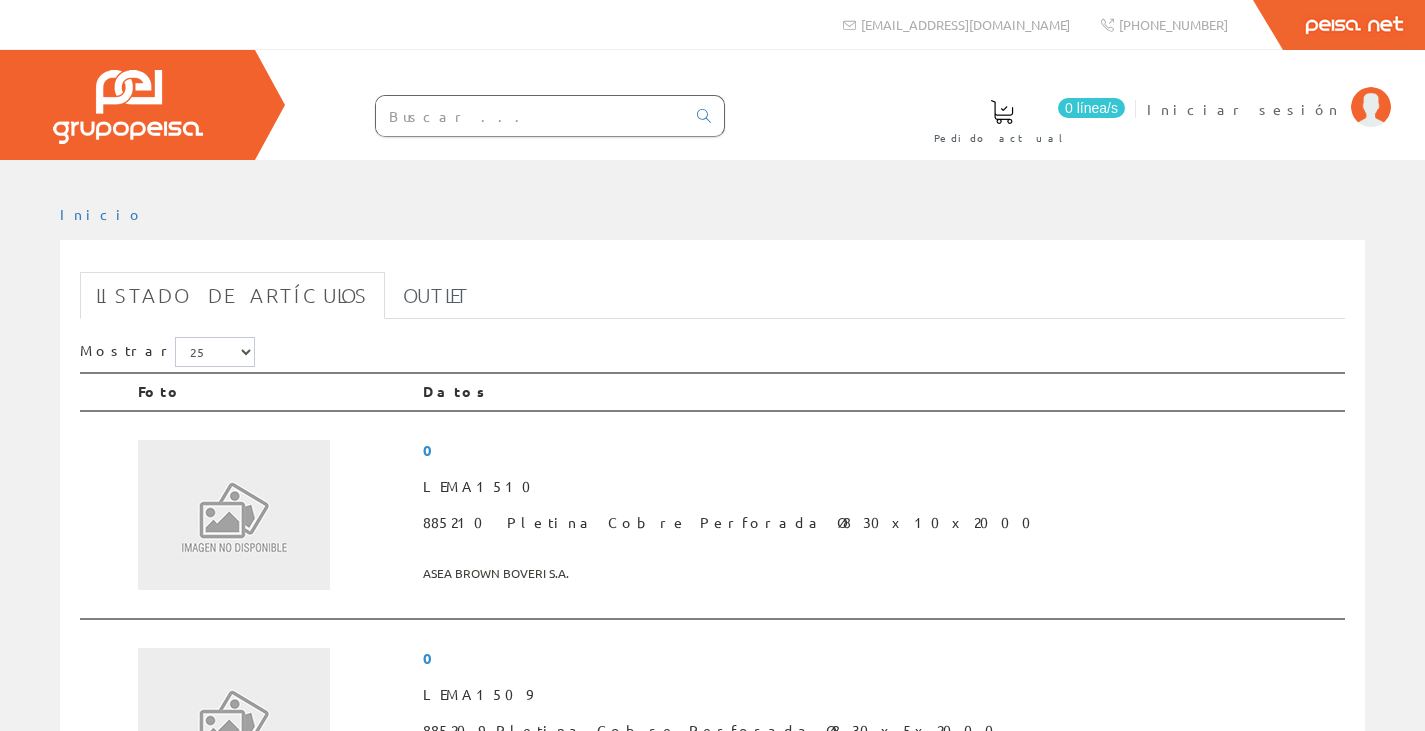 scroll, scrollTop: 0, scrollLeft: 0, axis: both 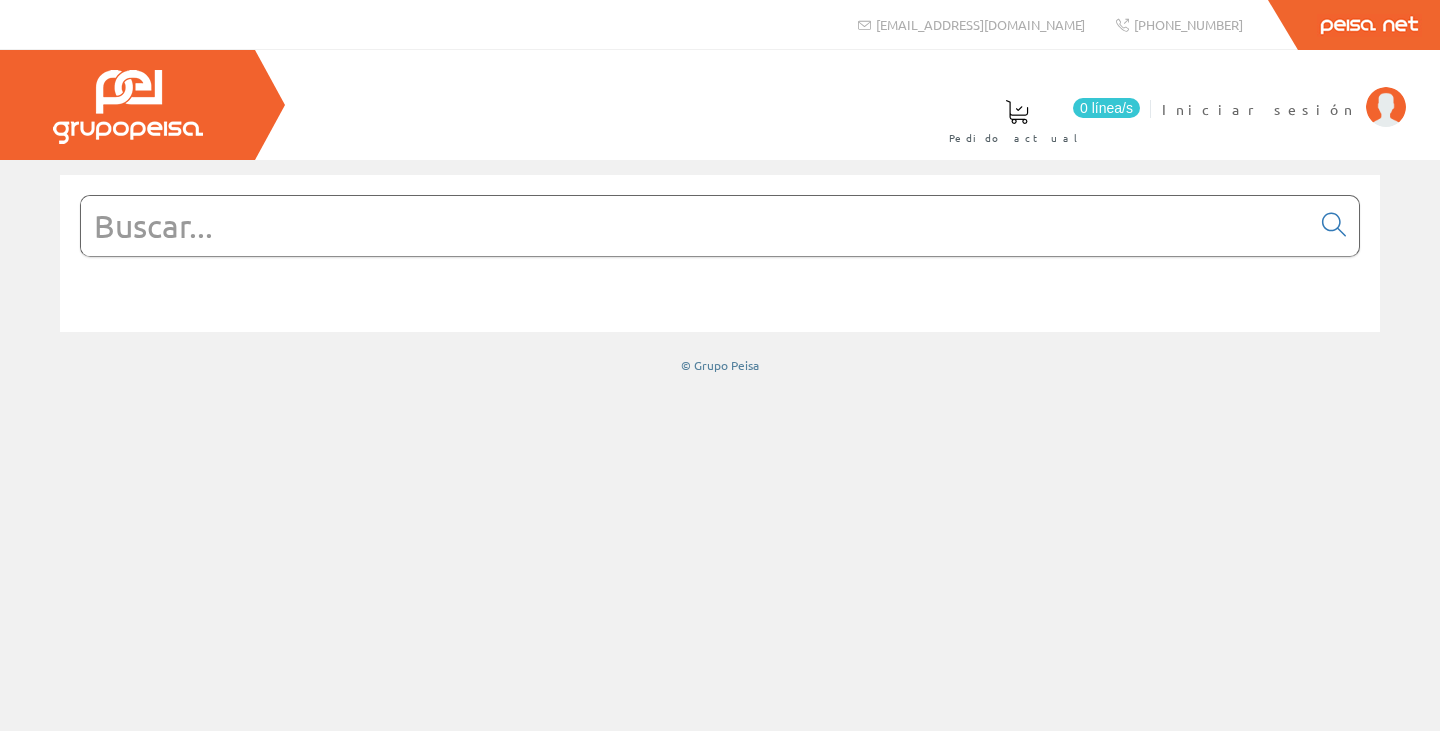 click at bounding box center (695, 226) 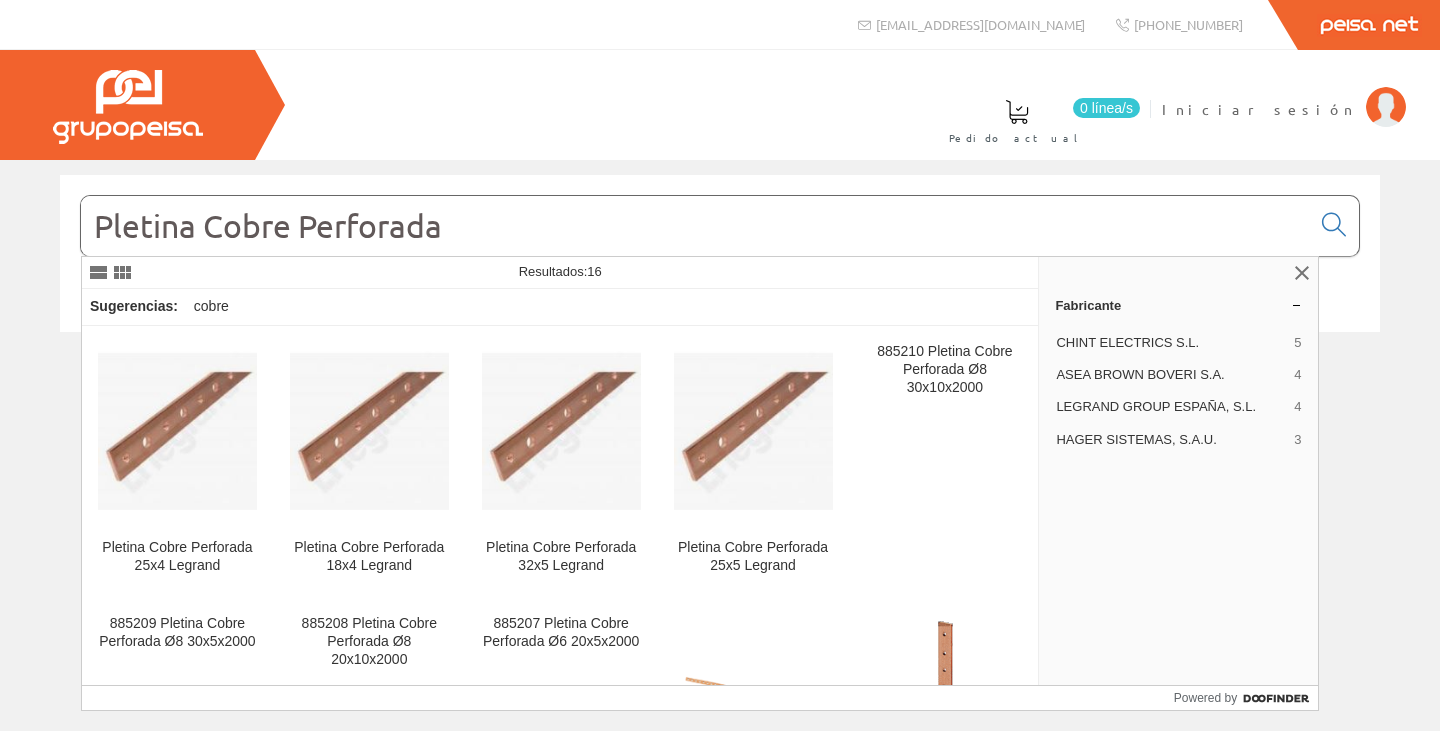 click on "Pletina Cobre Perforada" at bounding box center [695, 226] 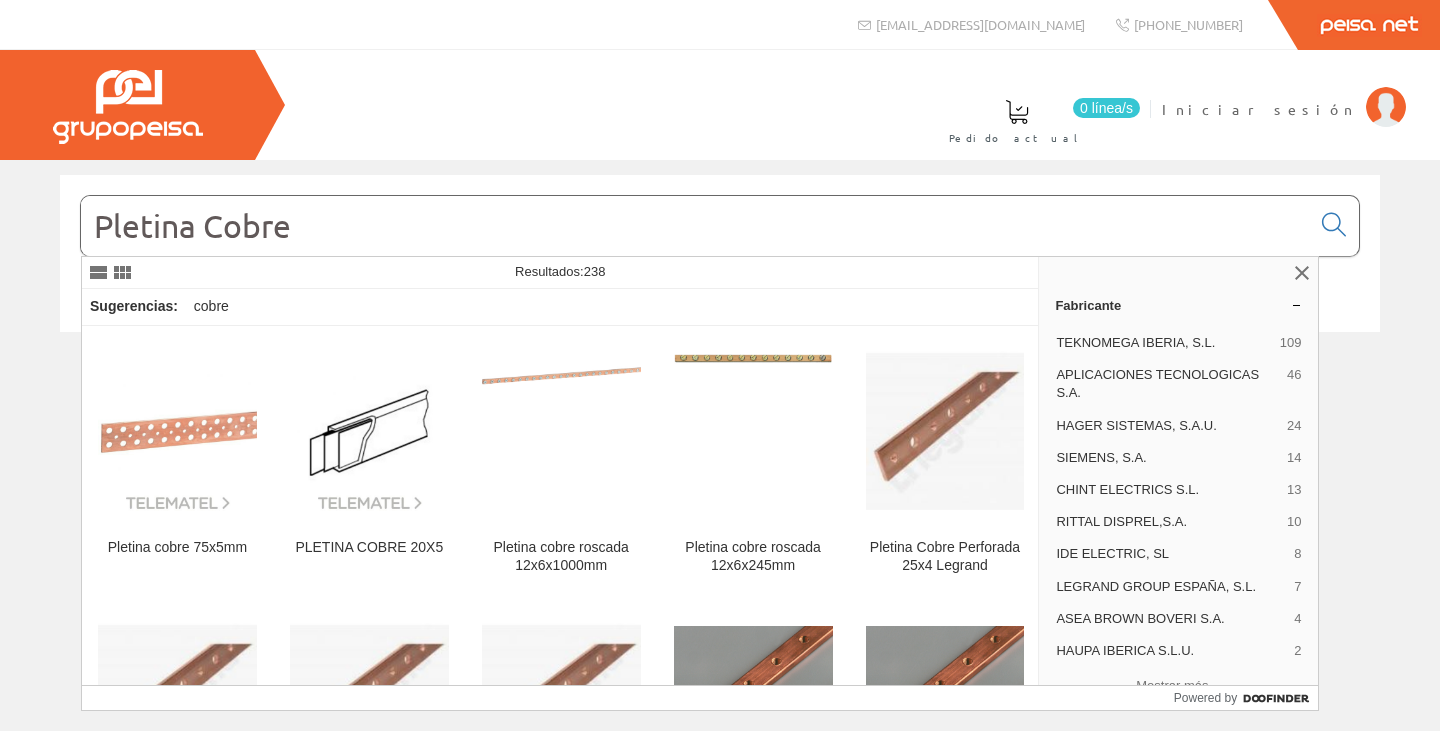 type on "Pletina Cobre" 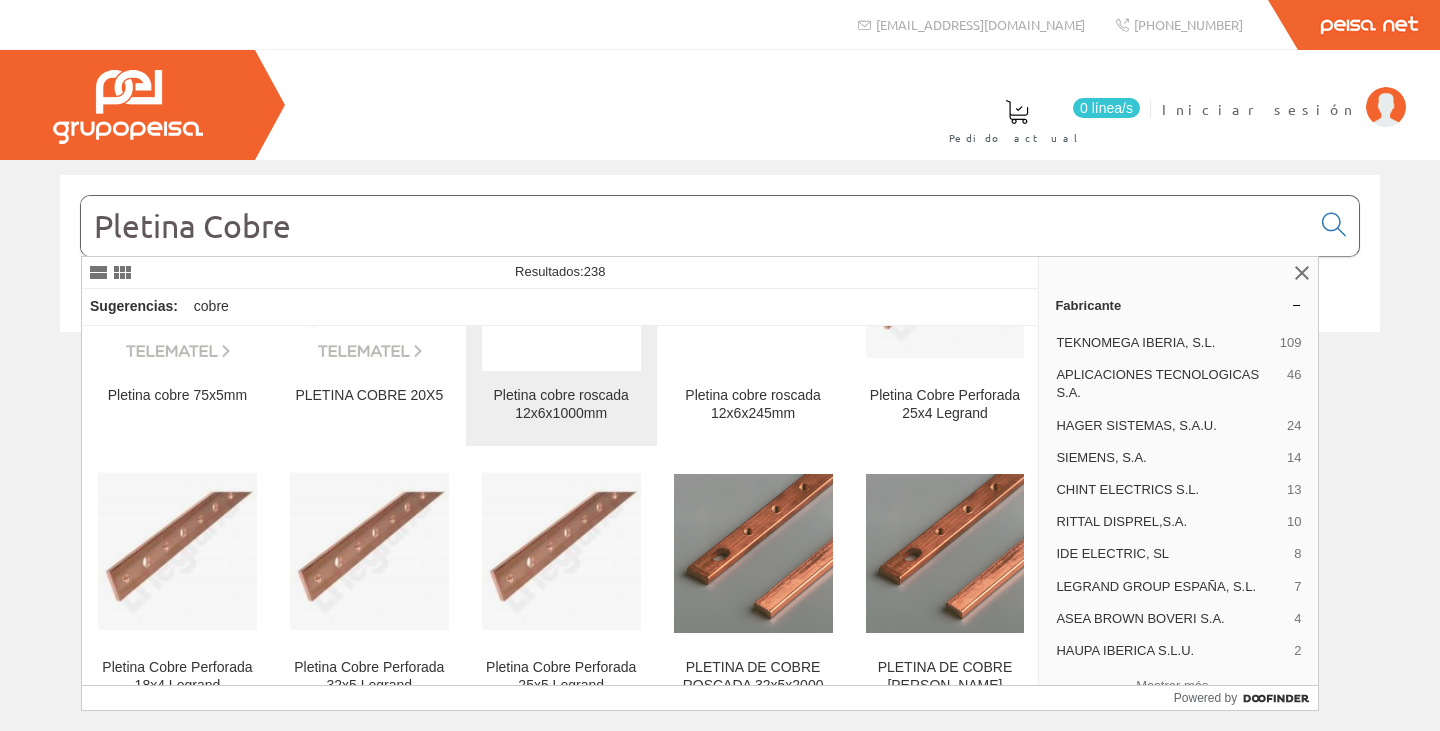 scroll, scrollTop: 200, scrollLeft: 0, axis: vertical 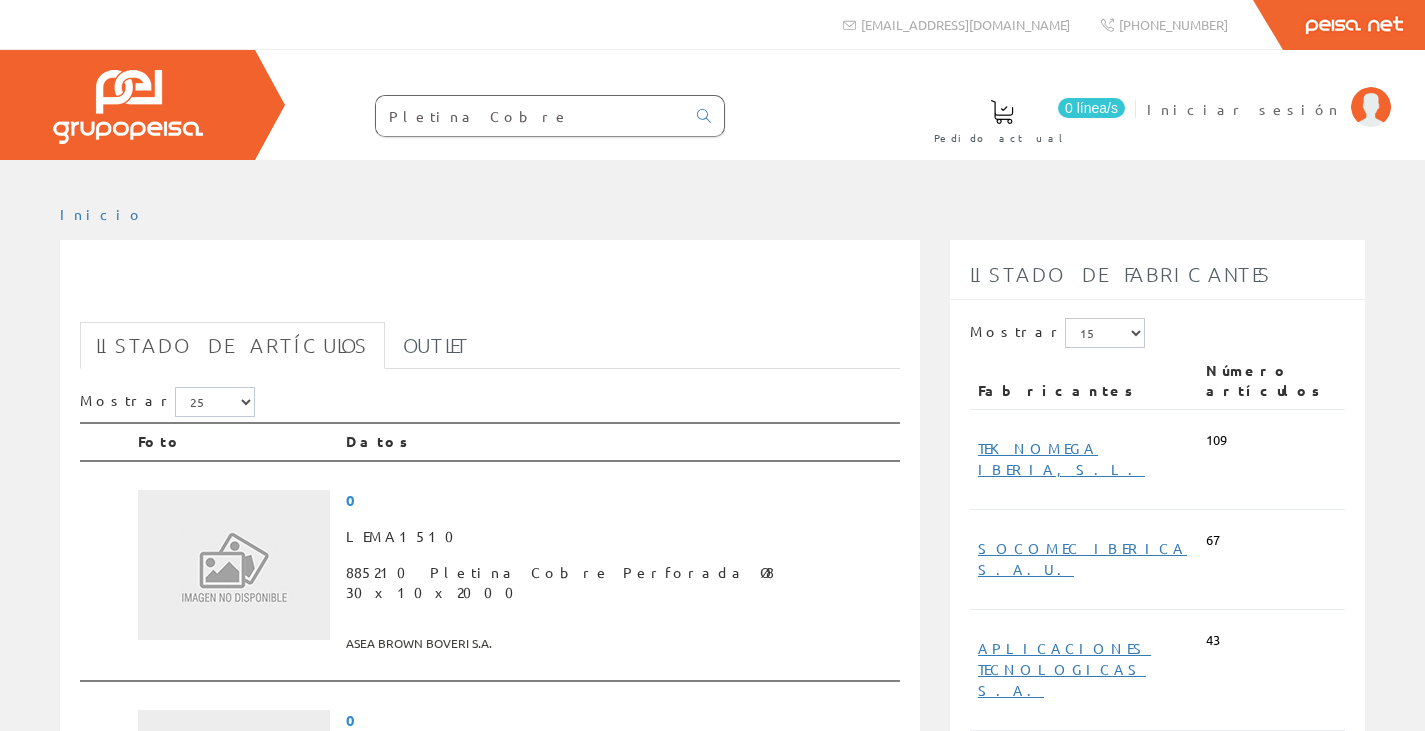 click on "Pletina Cobre" at bounding box center (530, 116) 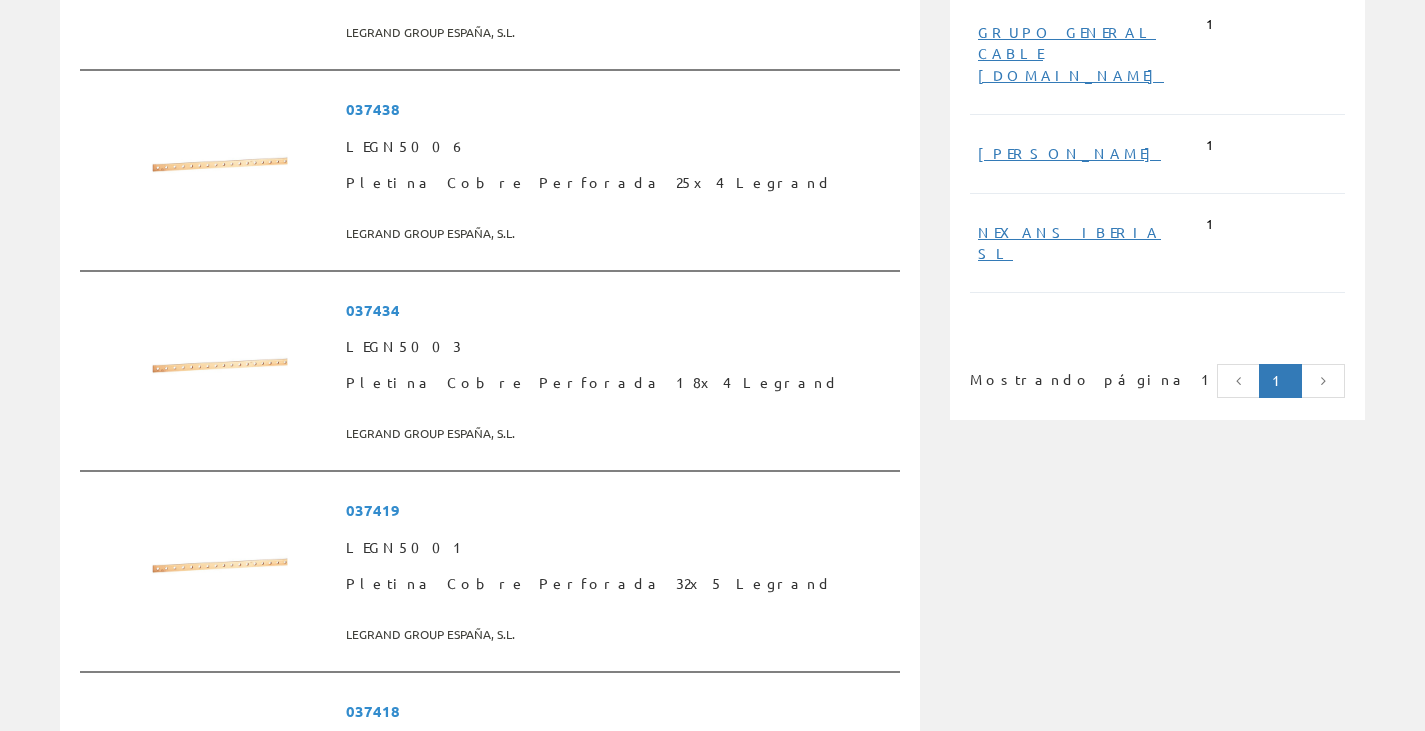 scroll, scrollTop: 1500, scrollLeft: 0, axis: vertical 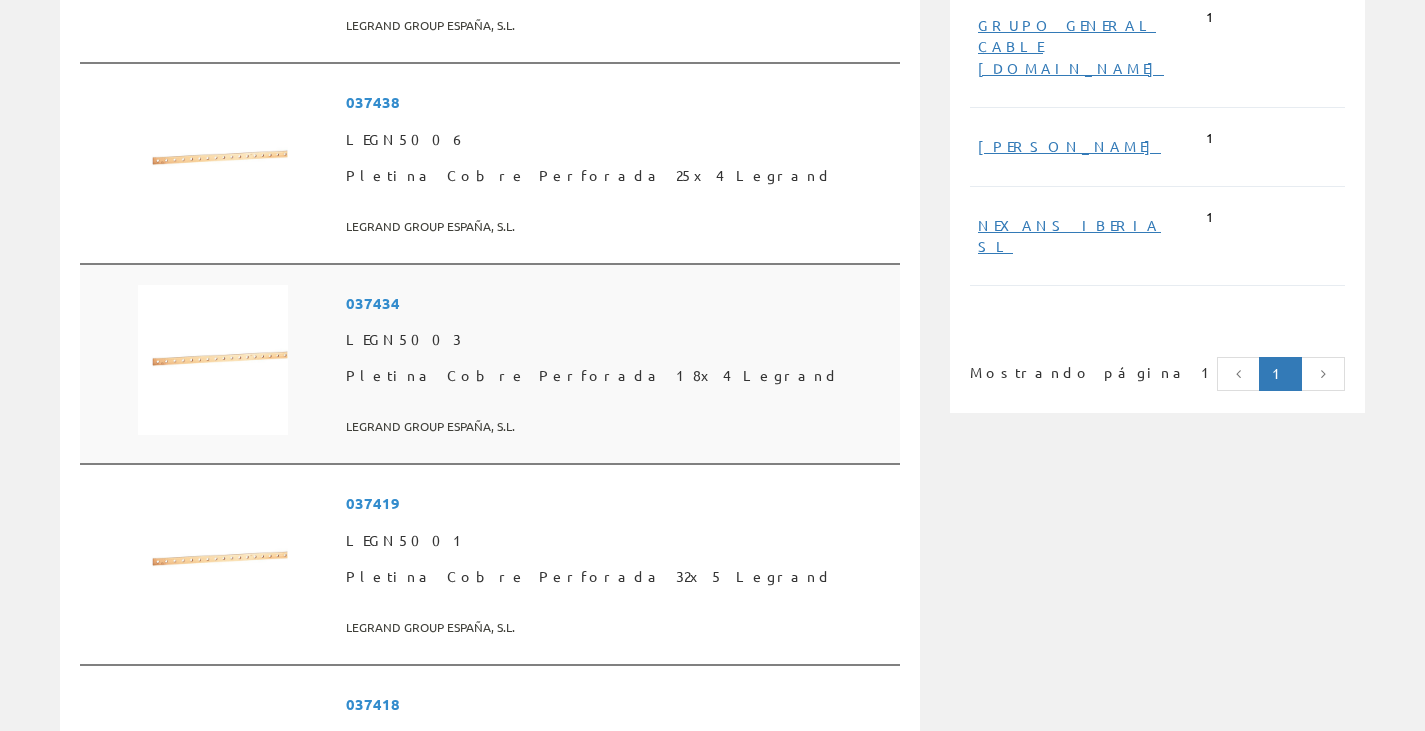 click on "Pletina Cobre Perforada 18x4 Legrand" at bounding box center [619, 376] 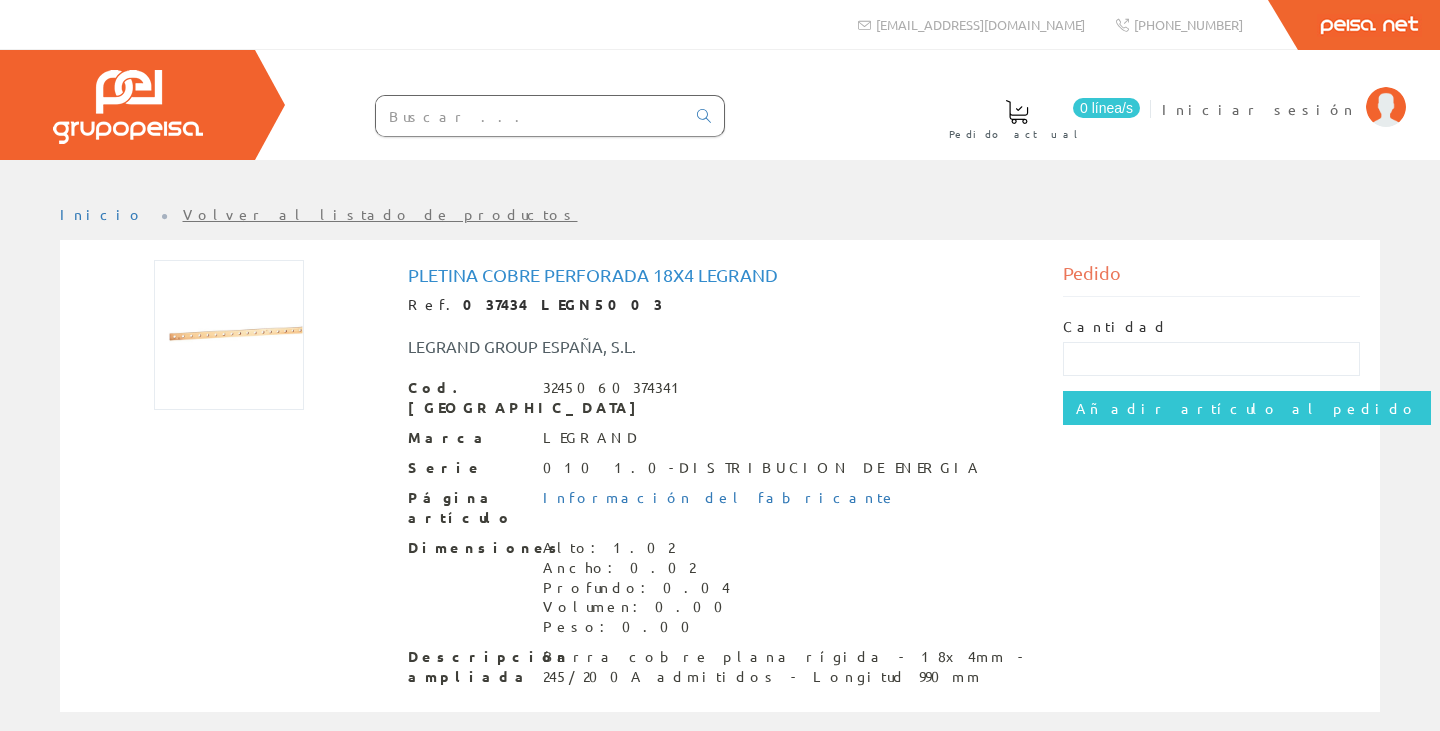 scroll, scrollTop: 0, scrollLeft: 0, axis: both 